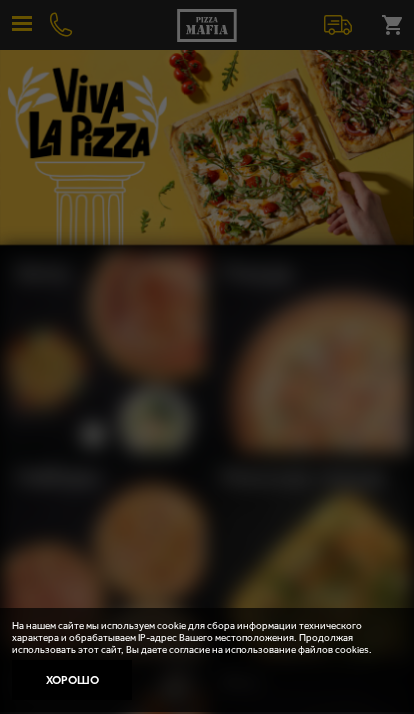 scroll, scrollTop: 0, scrollLeft: 0, axis: both 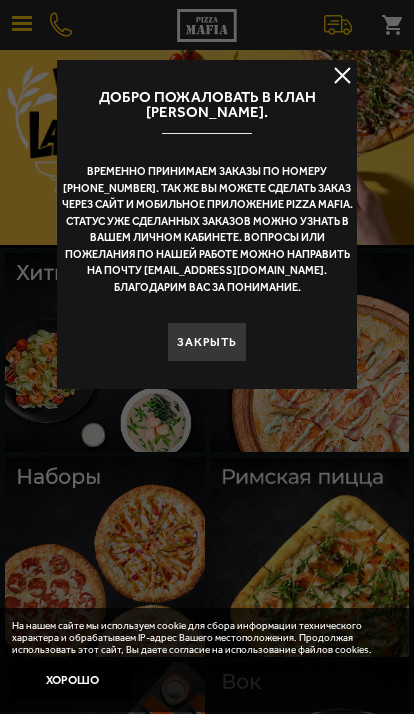 click on "Хорошо" at bounding box center [72, 680] 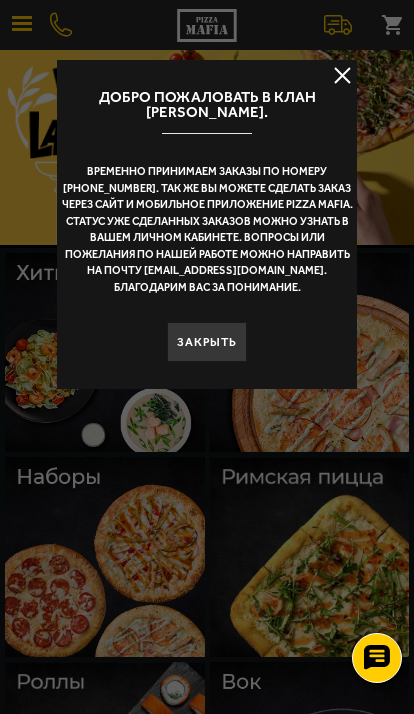 click at bounding box center (342, 75) 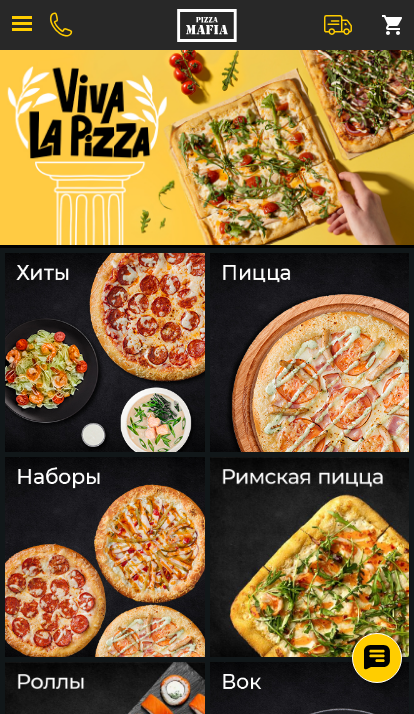 click at bounding box center [22, 25] 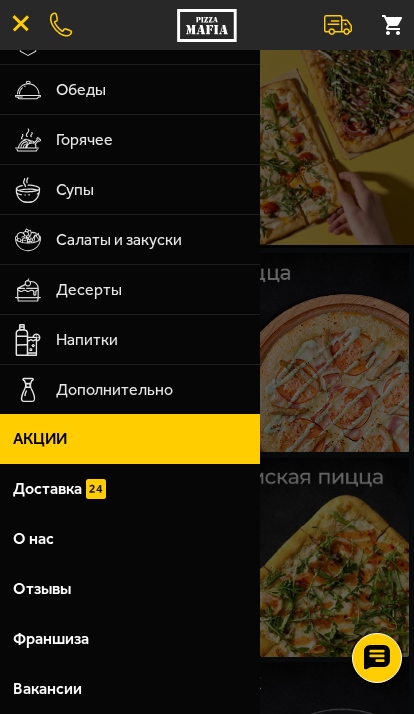 scroll, scrollTop: 386, scrollLeft: 0, axis: vertical 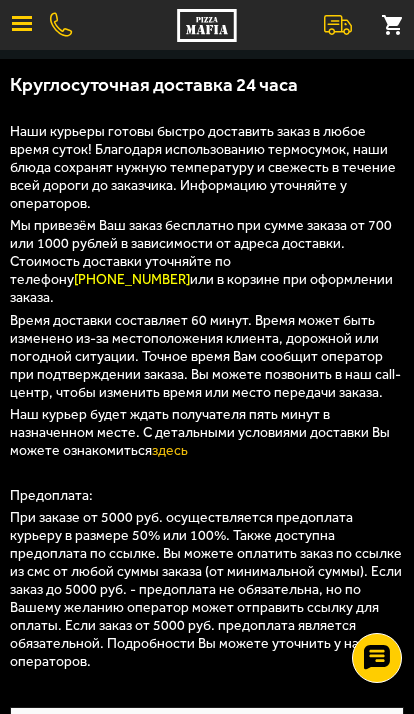 click at bounding box center [22, 25] 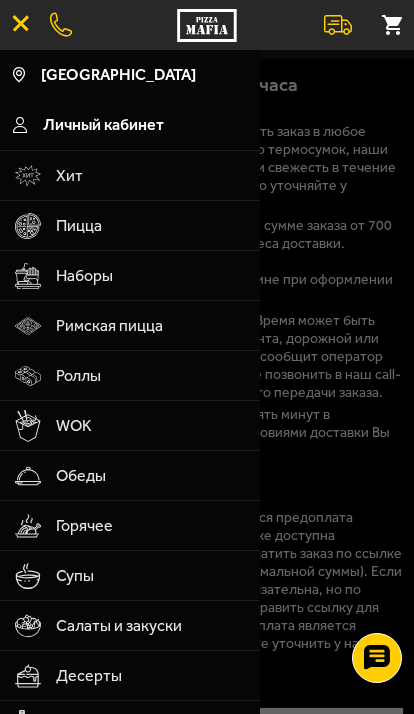 click at bounding box center (28, 226) 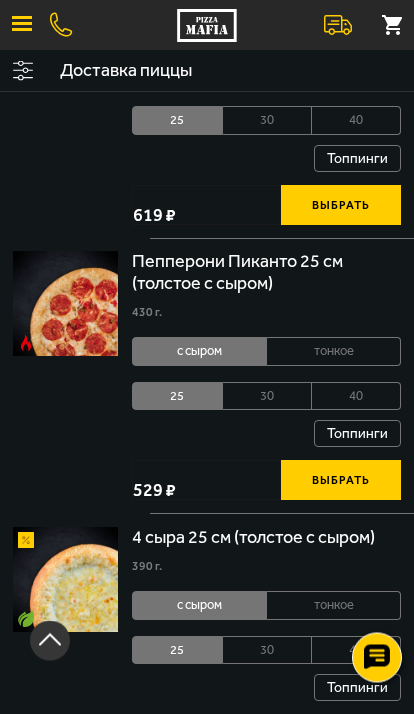 scroll, scrollTop: 407, scrollLeft: 0, axis: vertical 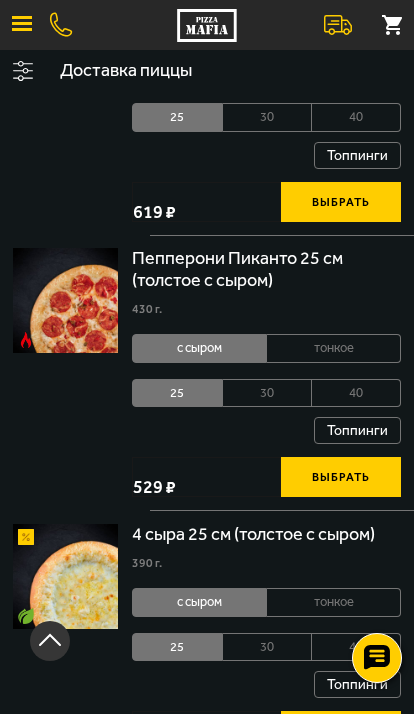 click on "тонкое" at bounding box center [334, 348] 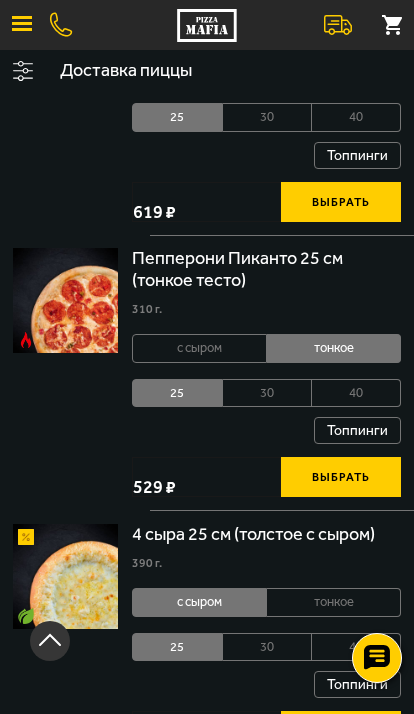 click on "с сыром" at bounding box center (199, 348) 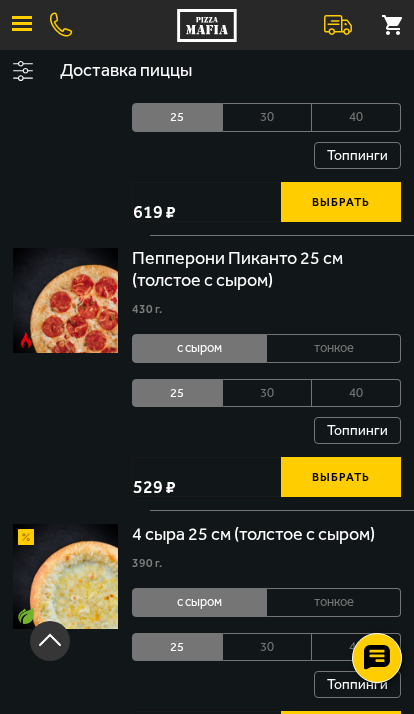 click on "тонкое" at bounding box center [334, 348] 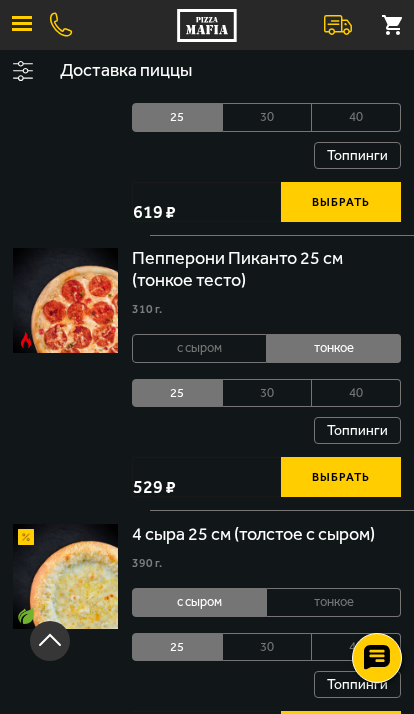 click on "с сыром" at bounding box center [199, 348] 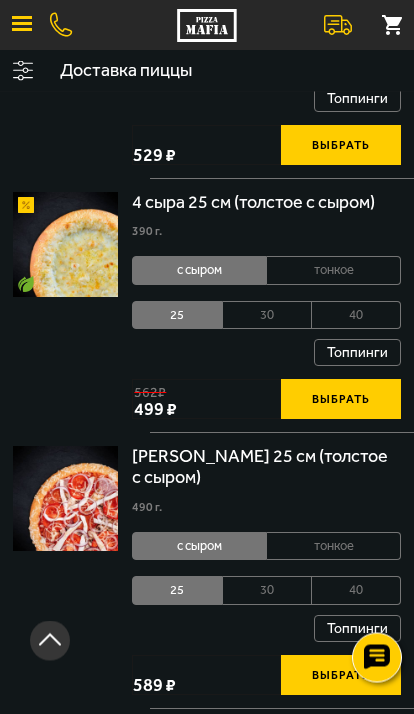scroll, scrollTop: 727, scrollLeft: 0, axis: vertical 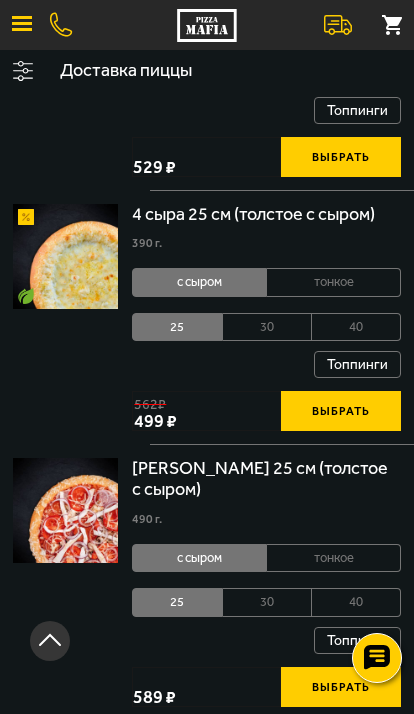click at bounding box center (22, 23) 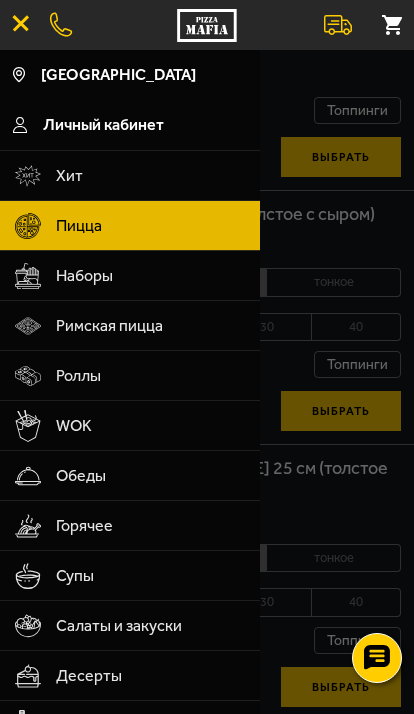 scroll, scrollTop: 0, scrollLeft: 0, axis: both 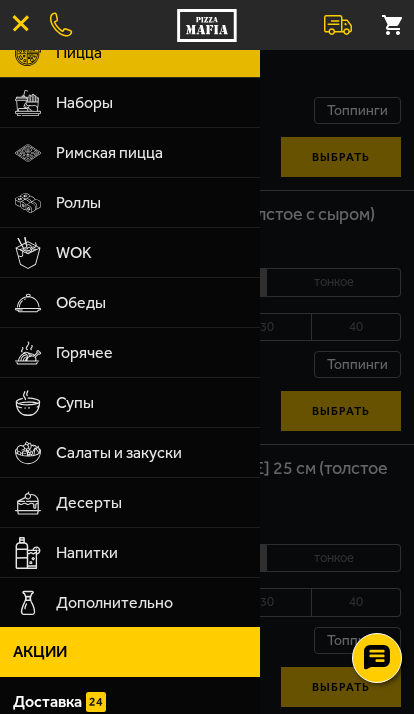 click on "Роллы" at bounding box center [151, 203] 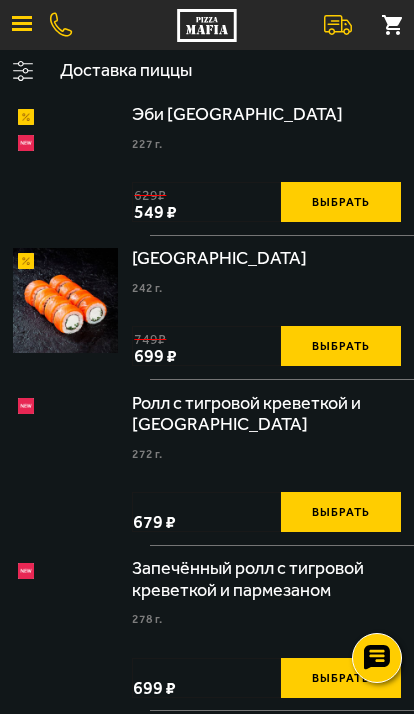 scroll, scrollTop: 0, scrollLeft: 0, axis: both 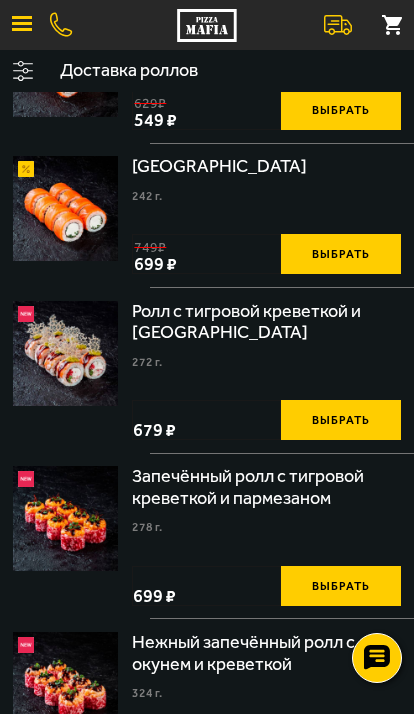 click at bounding box center [22, 25] 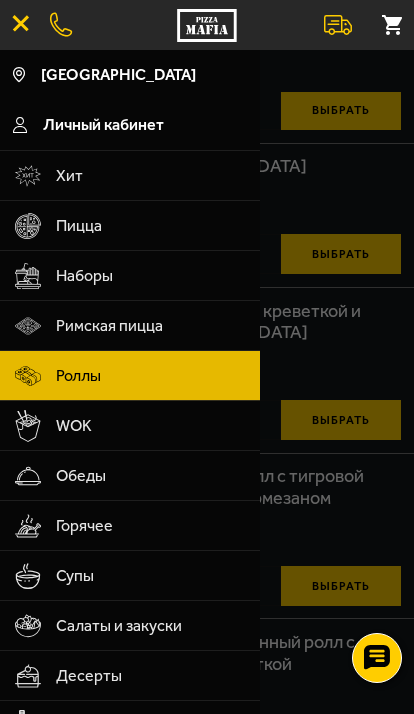 scroll, scrollTop: 0, scrollLeft: 0, axis: both 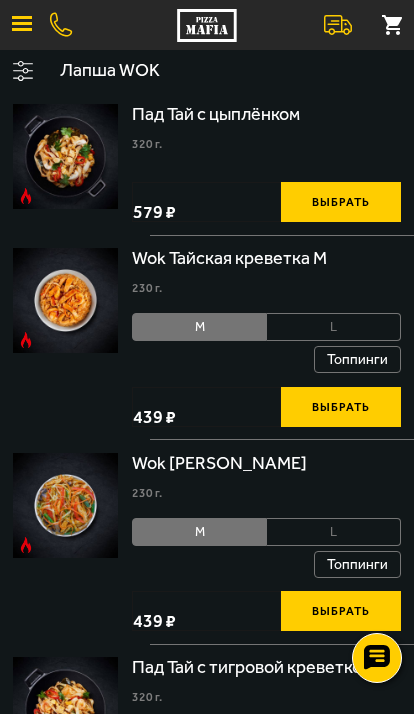 click at bounding box center (22, 25) 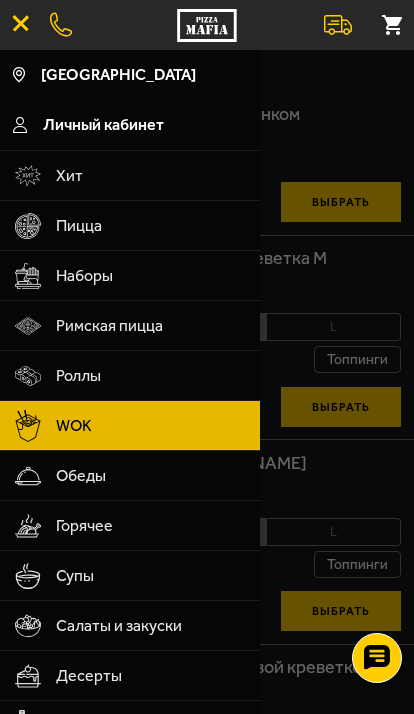 click at bounding box center (22, 25) 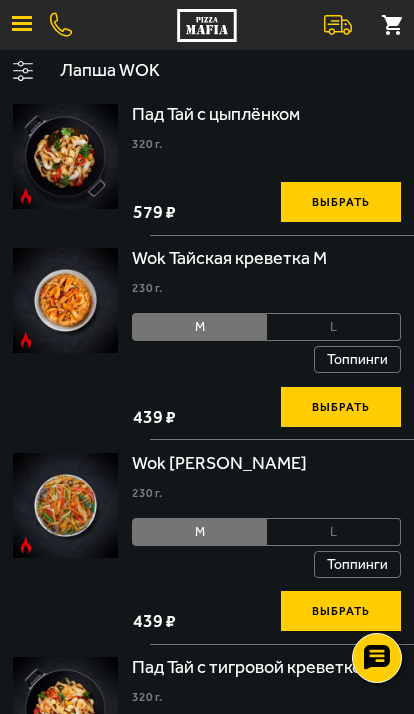 click at bounding box center [22, 25] 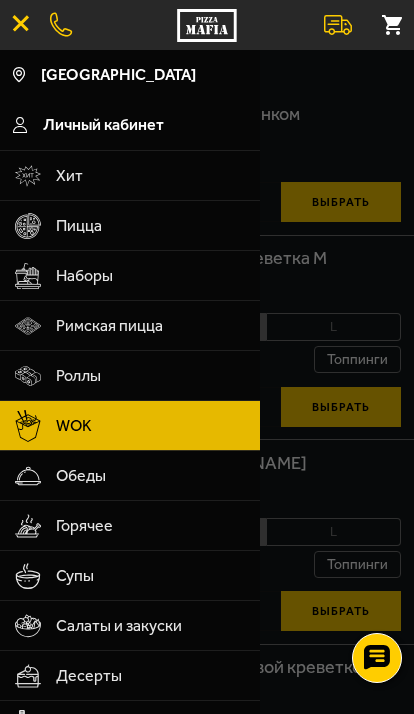 click at bounding box center (28, 326) 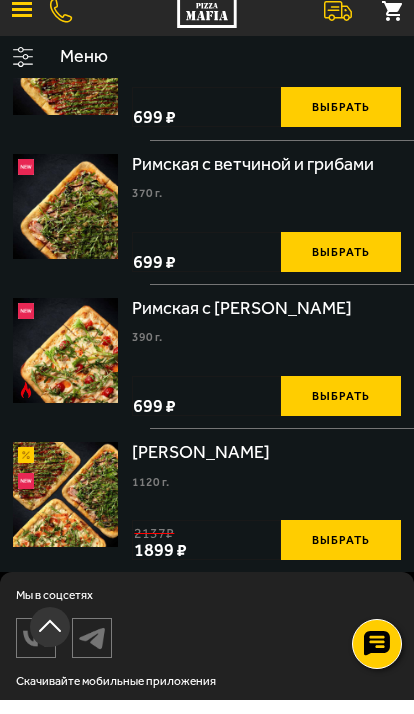 scroll, scrollTop: 400, scrollLeft: 0, axis: vertical 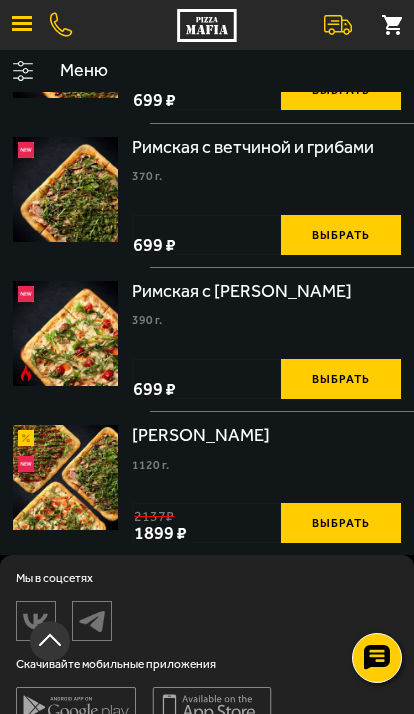 click at bounding box center (22, 25) 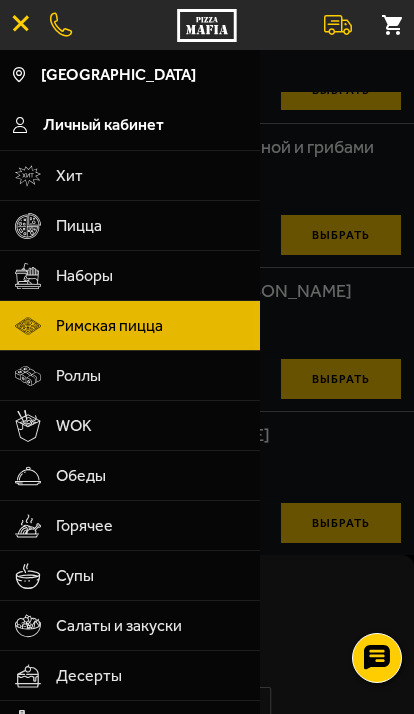 click at bounding box center [28, 226] 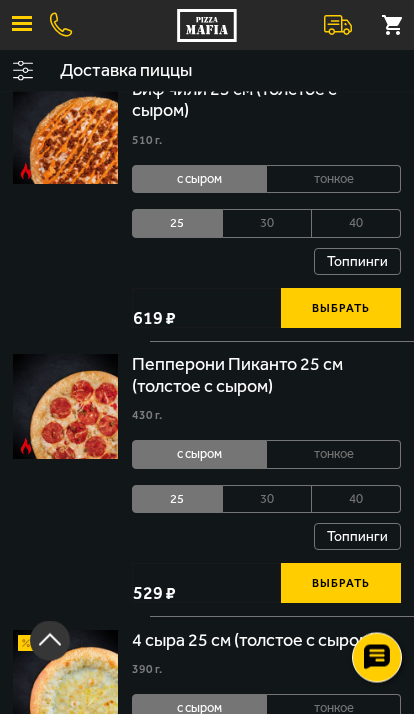 scroll, scrollTop: 482, scrollLeft: 0, axis: vertical 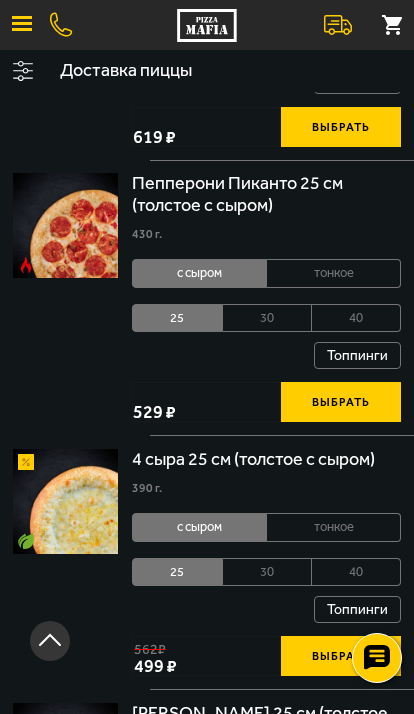 click at bounding box center (22, 25) 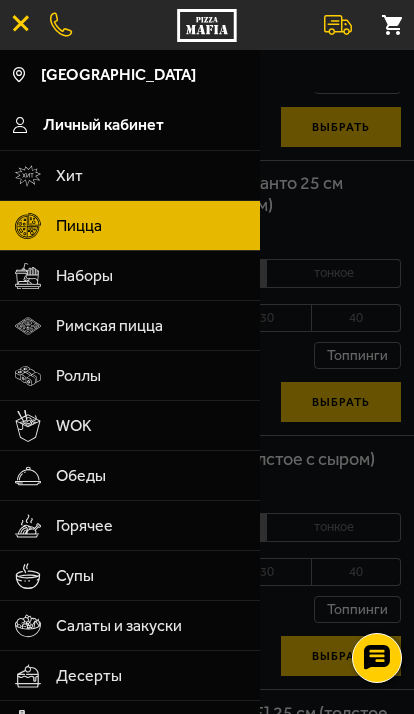 click at bounding box center (28, 276) 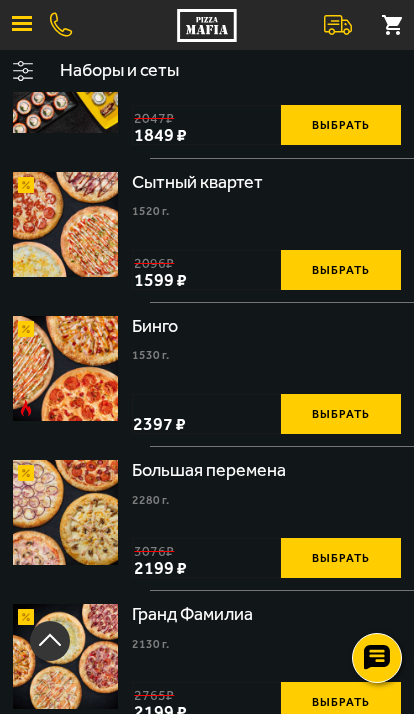 scroll, scrollTop: 3375, scrollLeft: 0, axis: vertical 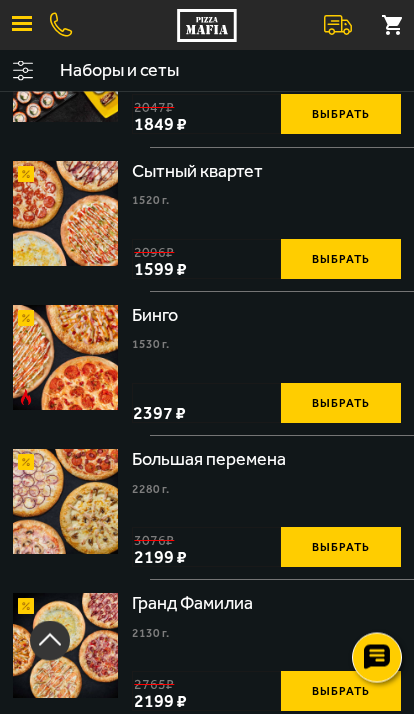 click at bounding box center (22, 71) 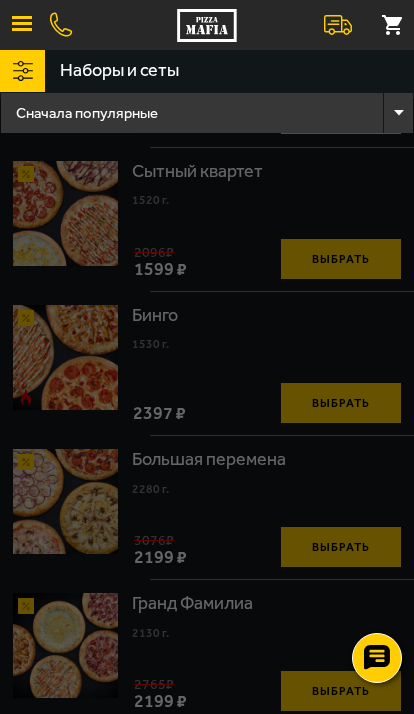 click at bounding box center (22, 71) 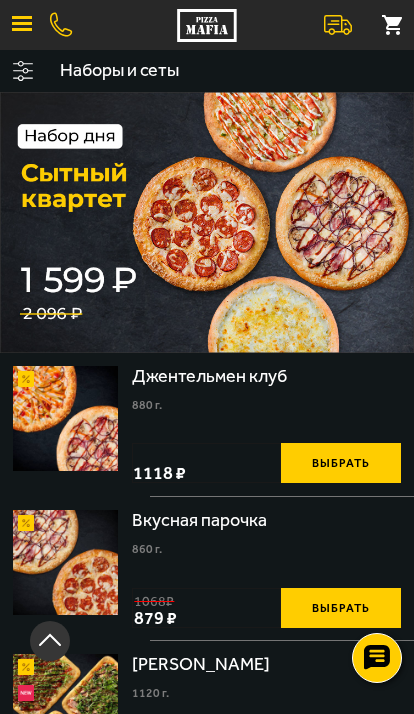 scroll, scrollTop: 3376, scrollLeft: 0, axis: vertical 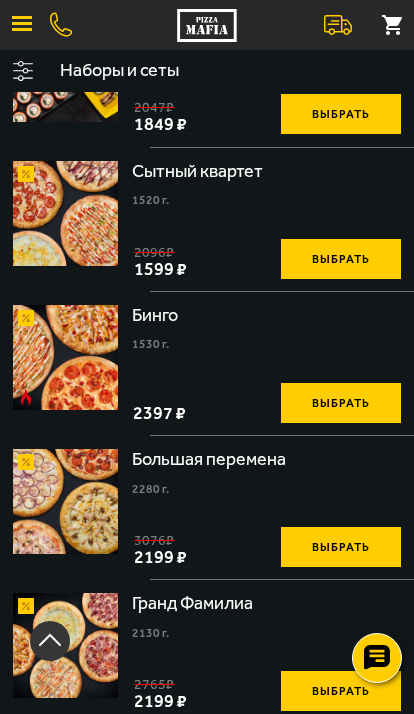 click at bounding box center (22, 25) 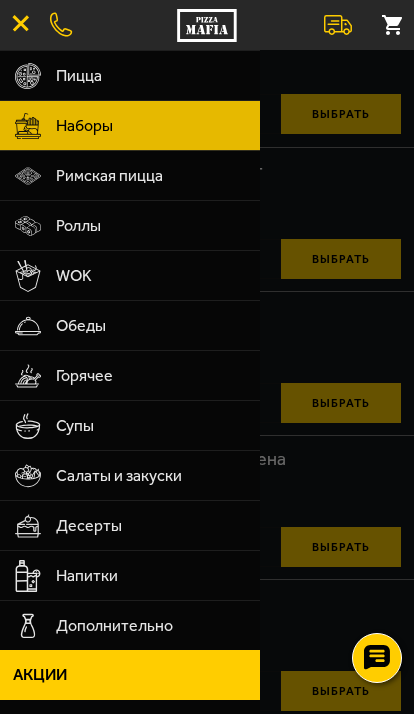 scroll, scrollTop: 151, scrollLeft: 0, axis: vertical 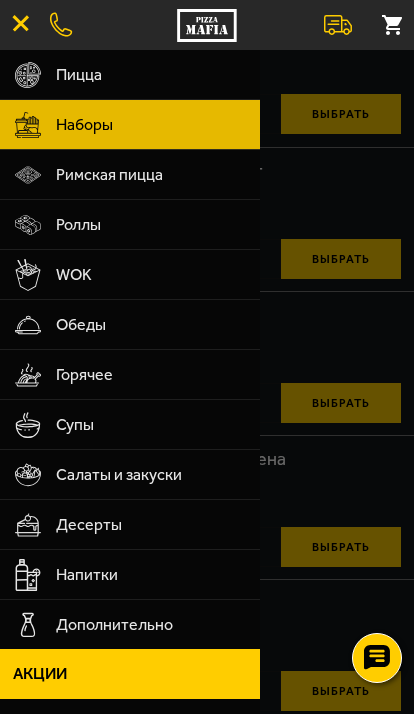 click on "Салаты и закуски" at bounding box center (151, 475) 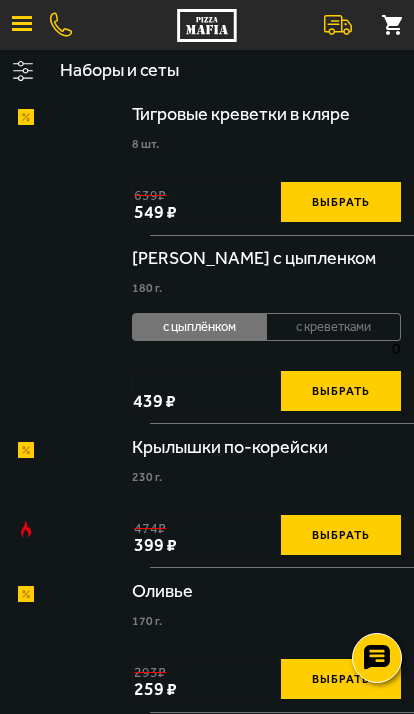 scroll, scrollTop: 0, scrollLeft: 0, axis: both 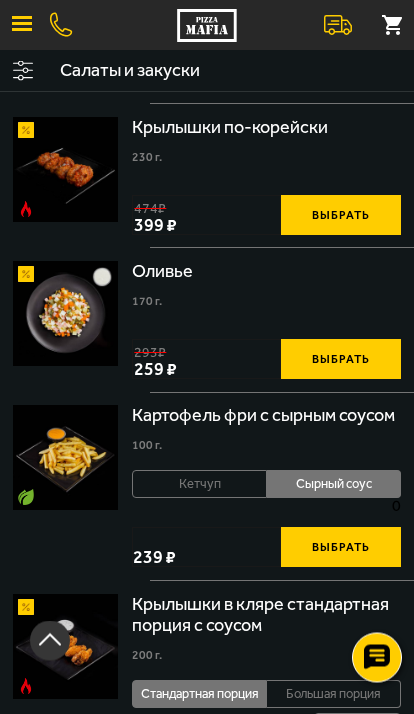 click at bounding box center (22, 25) 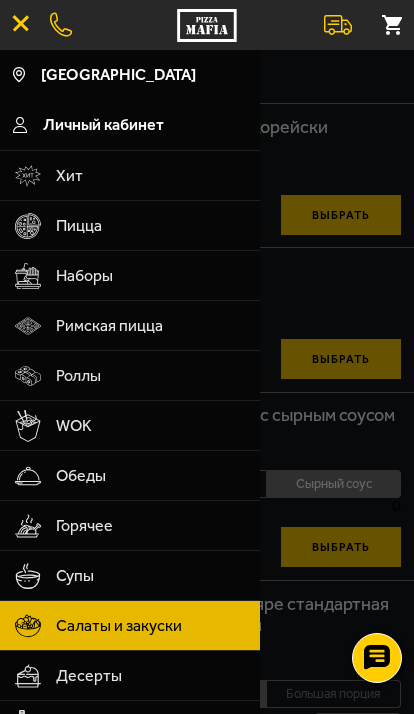 click on "Пицца" at bounding box center (151, 226) 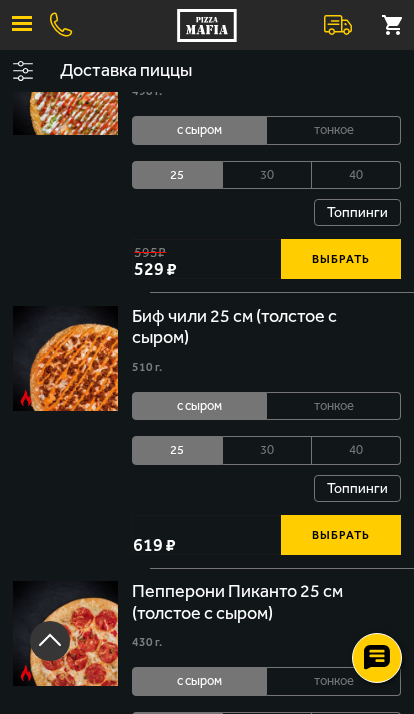 scroll, scrollTop: 0, scrollLeft: 0, axis: both 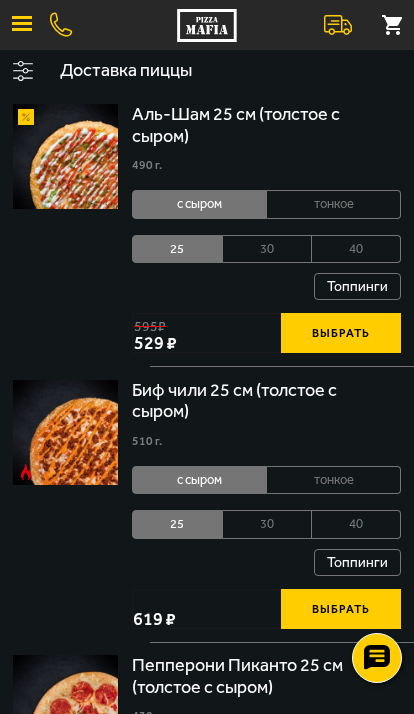 click on "тонкое" at bounding box center [334, 480] 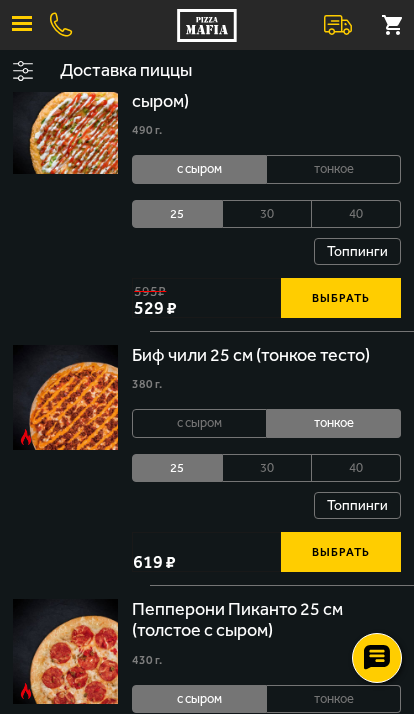 scroll, scrollTop: 36, scrollLeft: 0, axis: vertical 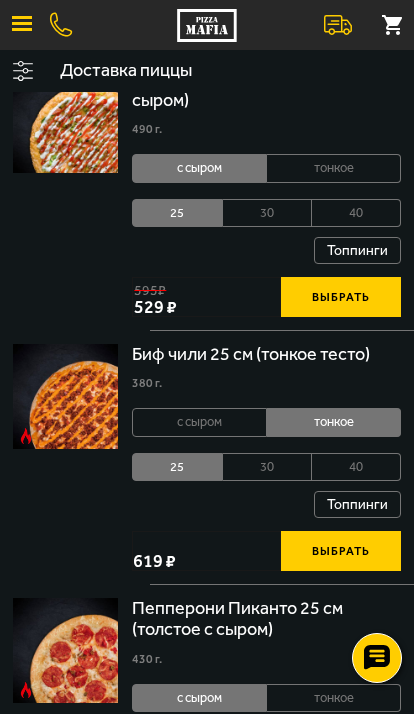 click on "с сыром" at bounding box center [199, 422] 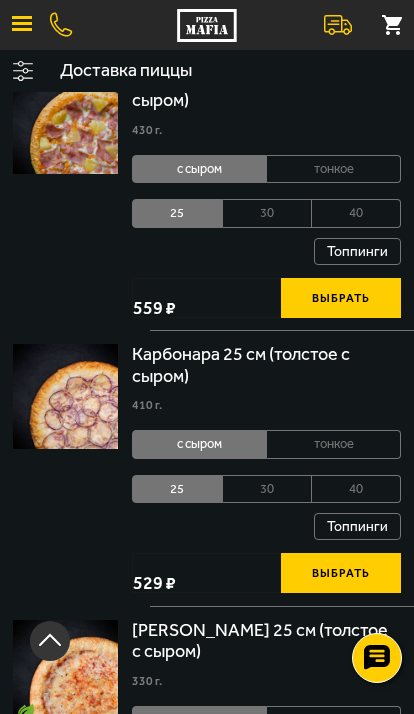 scroll, scrollTop: 6792, scrollLeft: 0, axis: vertical 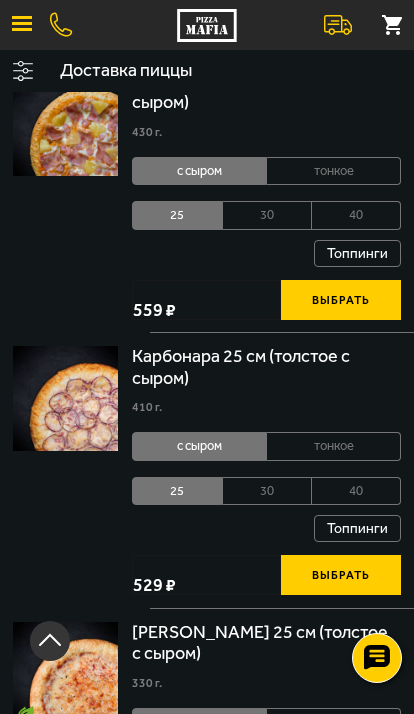 click on "Топпинги" at bounding box center (357, 528) 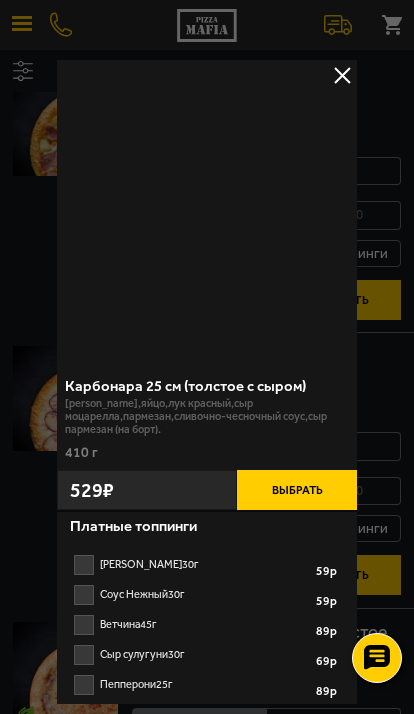 scroll, scrollTop: 0, scrollLeft: 0, axis: both 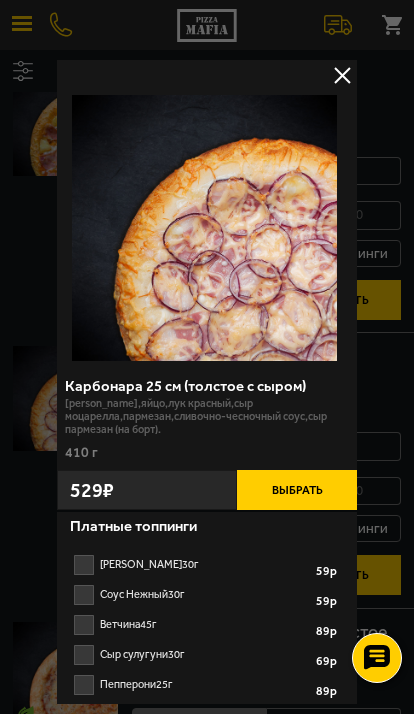 click at bounding box center [342, 75] 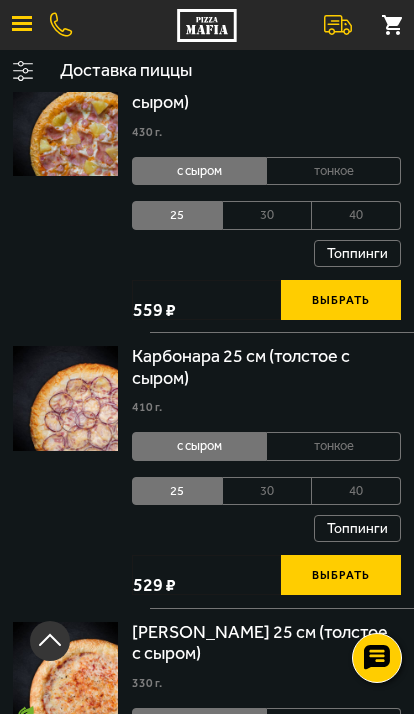 click on "тонкое" at bounding box center (334, 446) 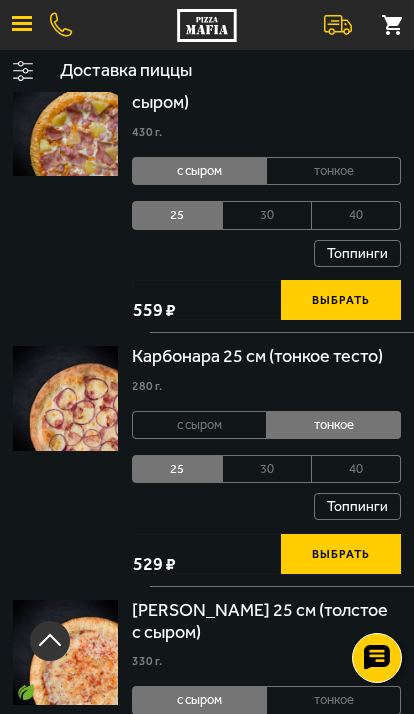 click on "с сыром" at bounding box center [199, 425] 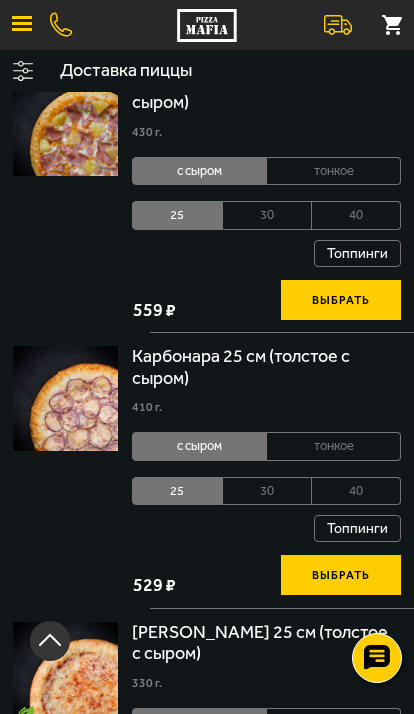 click on "тонкое" at bounding box center [334, 446] 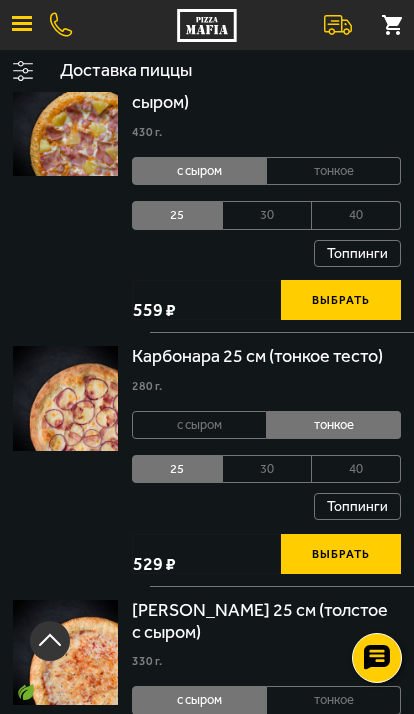 click on "Выбрать" at bounding box center (341, 554) 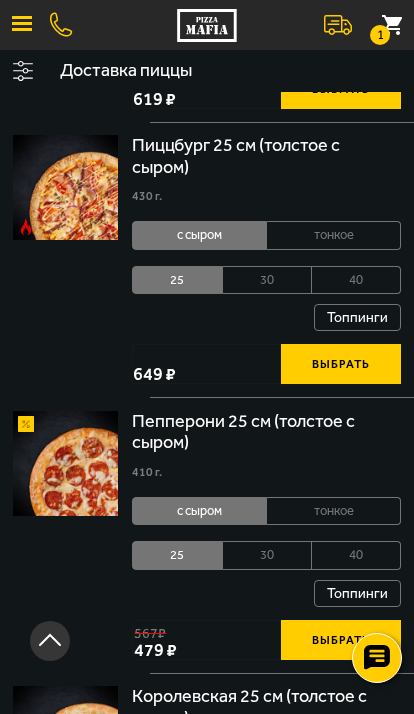 scroll, scrollTop: 3231, scrollLeft: 0, axis: vertical 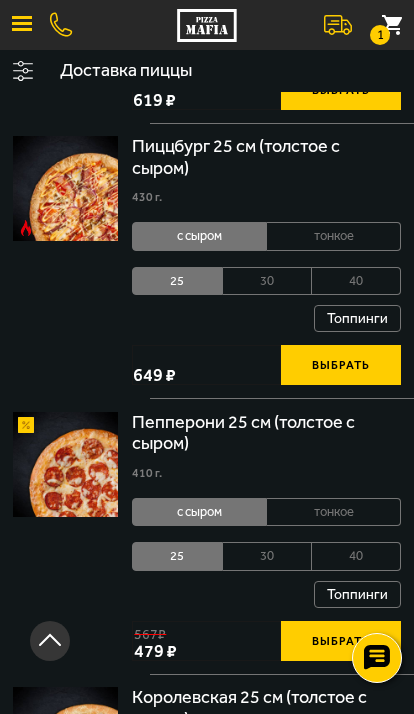 click on "тонкое" at bounding box center (334, 512) 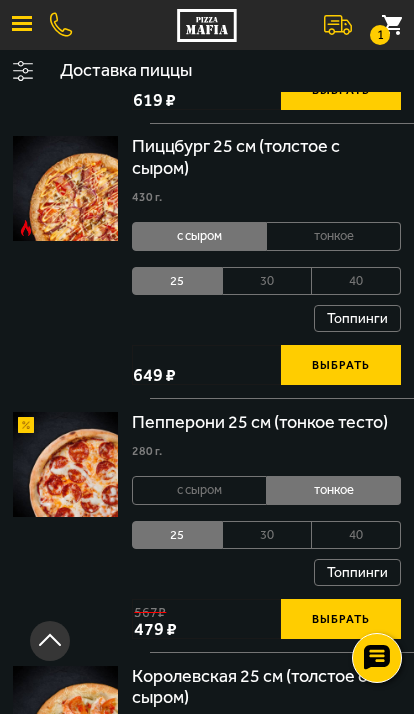 scroll, scrollTop: 3268, scrollLeft: 0, axis: vertical 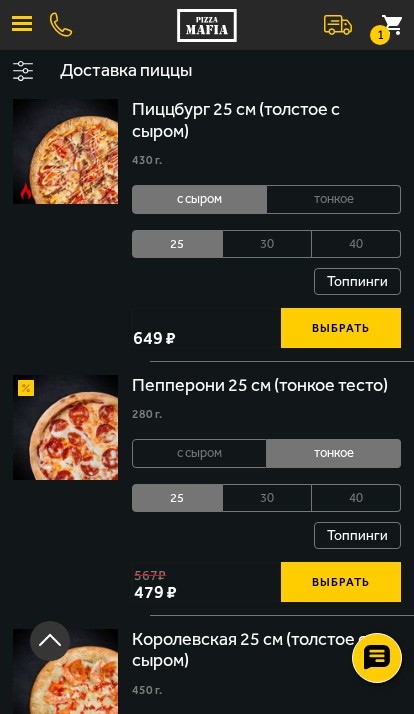click on "Выбрать" at bounding box center (341, 582) 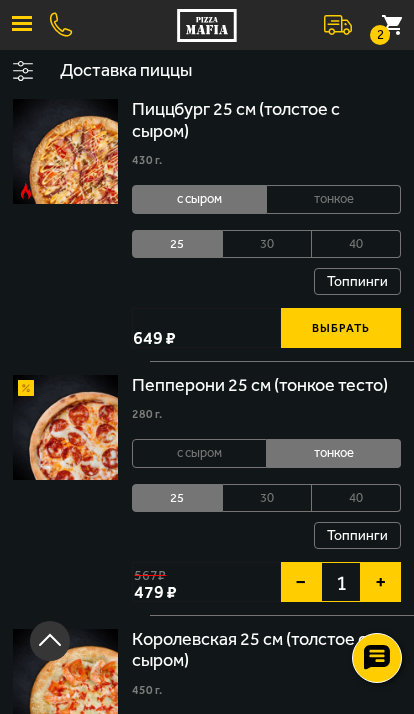click on "2" at bounding box center (392, 25) 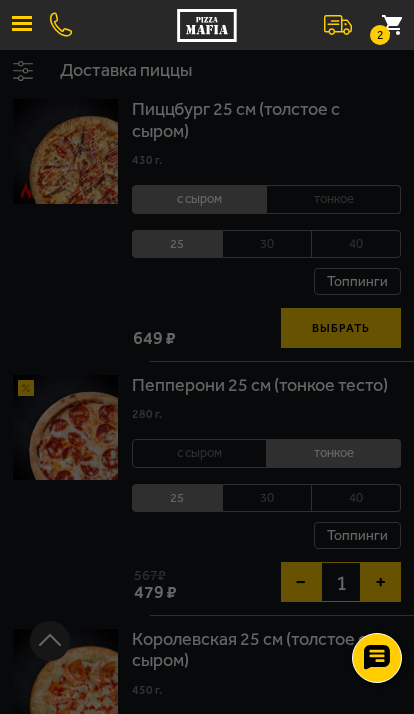 scroll, scrollTop: 0, scrollLeft: 0, axis: both 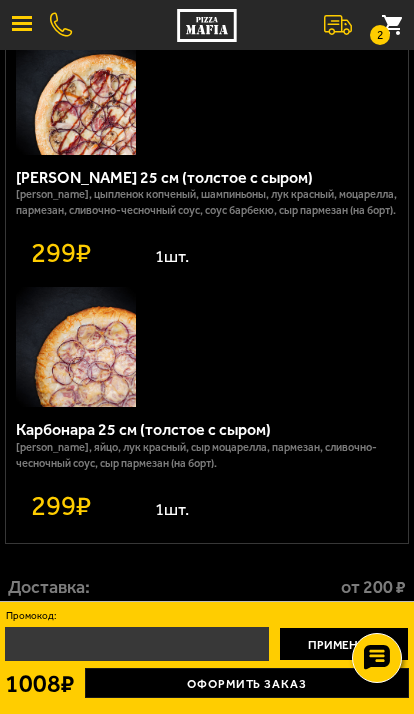 click on "Промокод:" at bounding box center [137, 644] 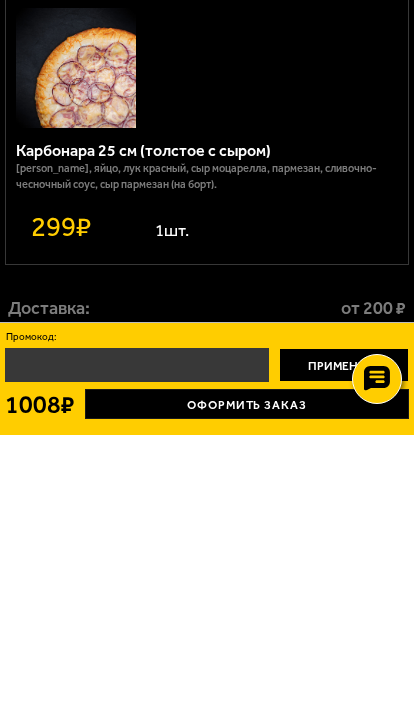 scroll, scrollTop: 1, scrollLeft: 0, axis: vertical 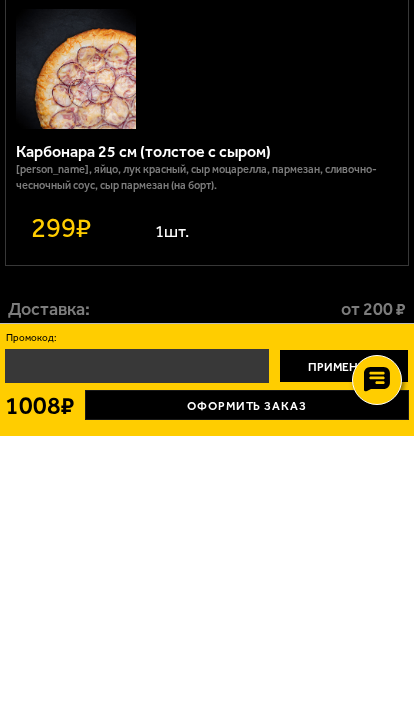 click on "Оформить заказ" at bounding box center (247, 683) 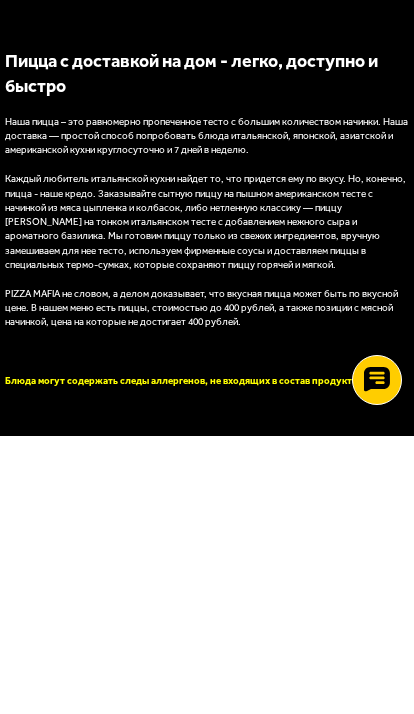 scroll, scrollTop: 0, scrollLeft: 0, axis: both 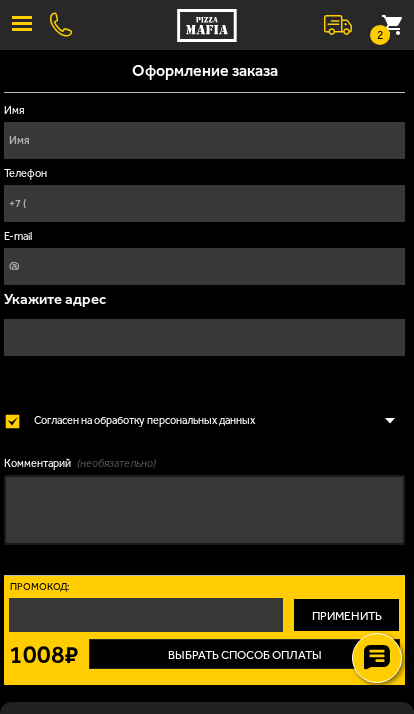 click at bounding box center [22, 25] 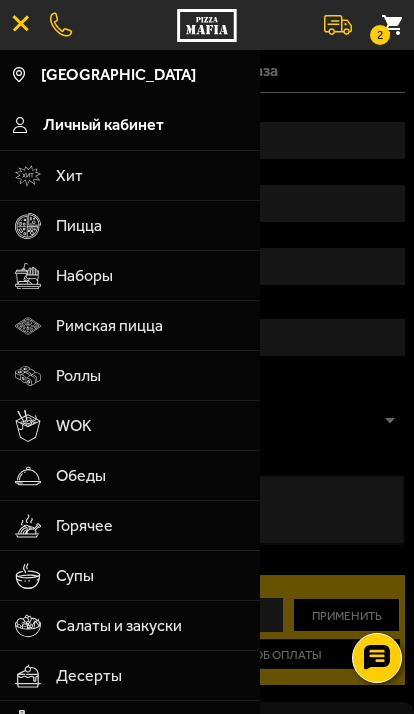 click on "Пицца" at bounding box center [151, 226] 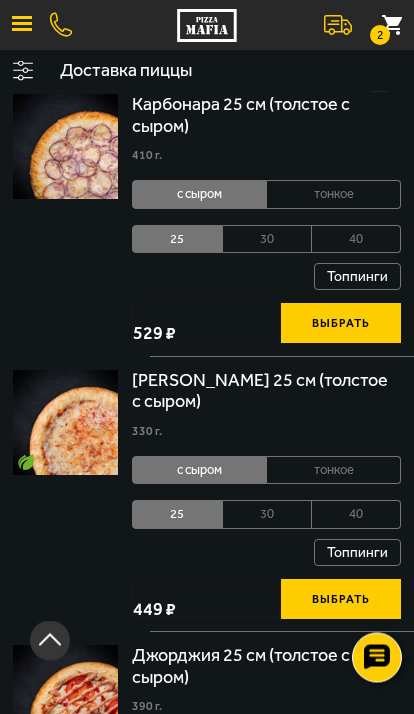 scroll, scrollTop: 7075, scrollLeft: 0, axis: vertical 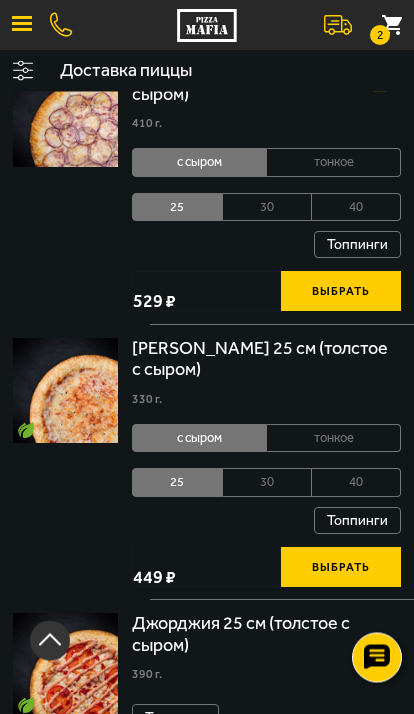 click on "тонкое" at bounding box center [334, 439] 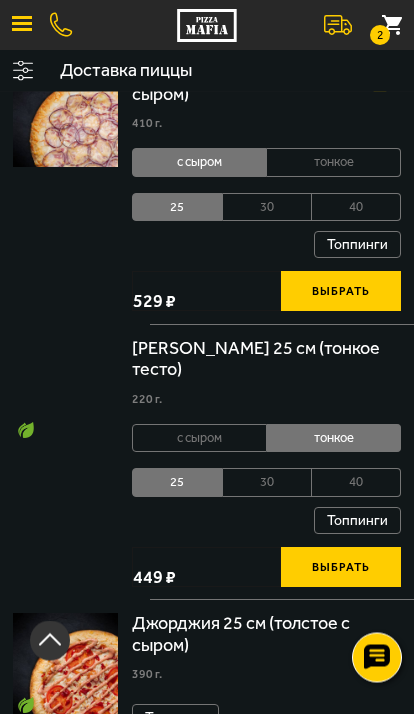 scroll, scrollTop: 7076, scrollLeft: 0, axis: vertical 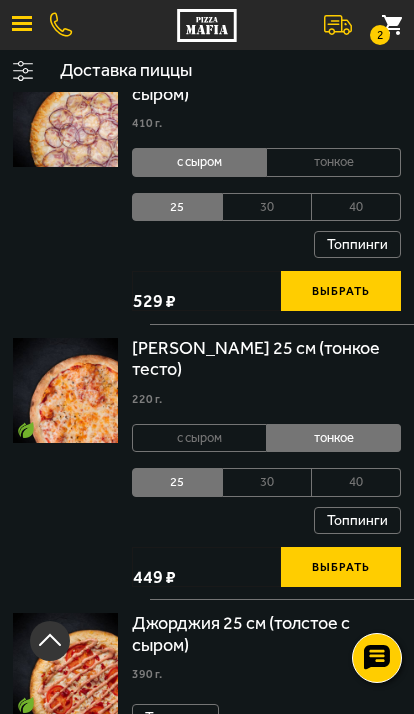 click on "Выбрать" at bounding box center (341, 567) 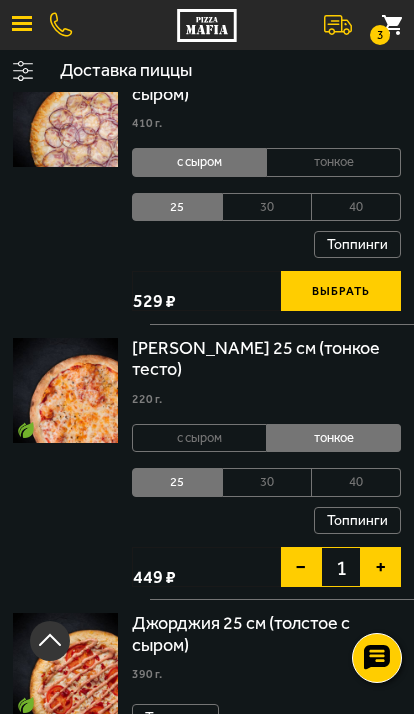 click at bounding box center (22, 29) 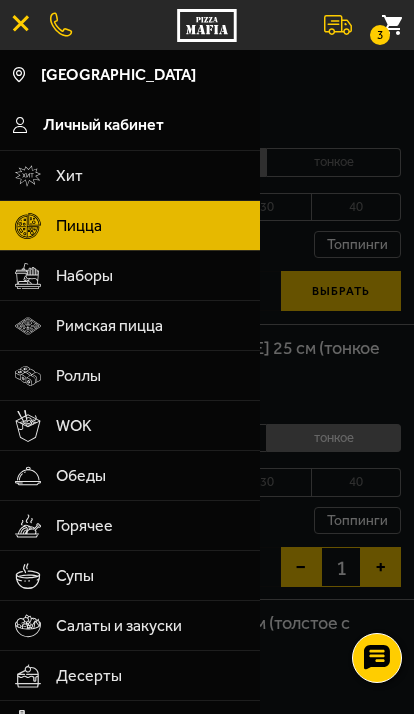 scroll, scrollTop: 0, scrollLeft: 0, axis: both 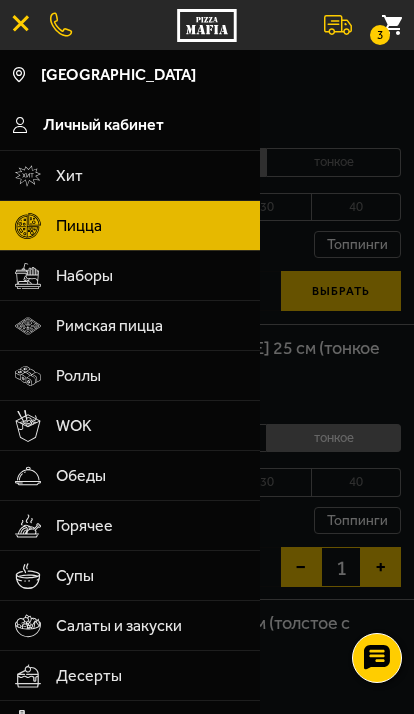 click on "3" at bounding box center (380, 35) 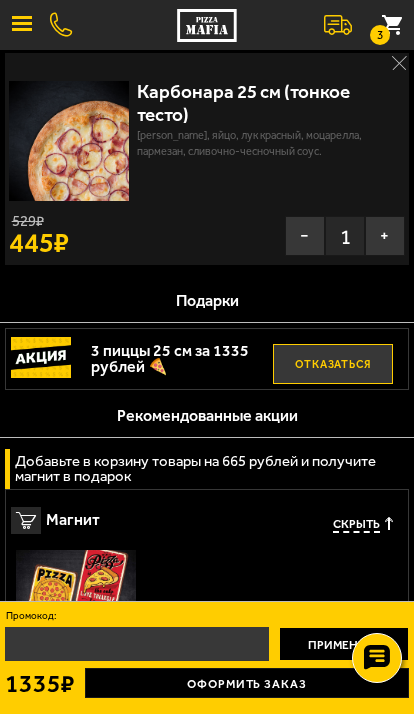 scroll, scrollTop: 508, scrollLeft: 0, axis: vertical 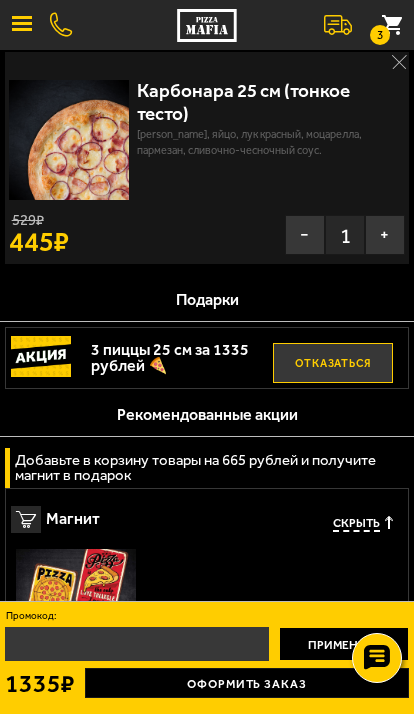 click on "Оформить заказ" at bounding box center [247, 683] 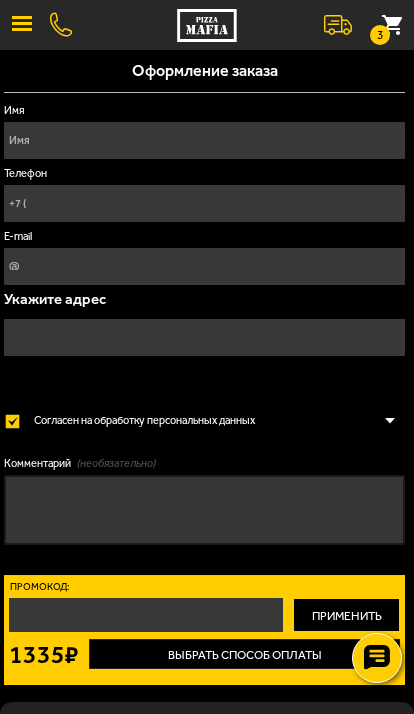 click on "Имя" at bounding box center (204, 140) 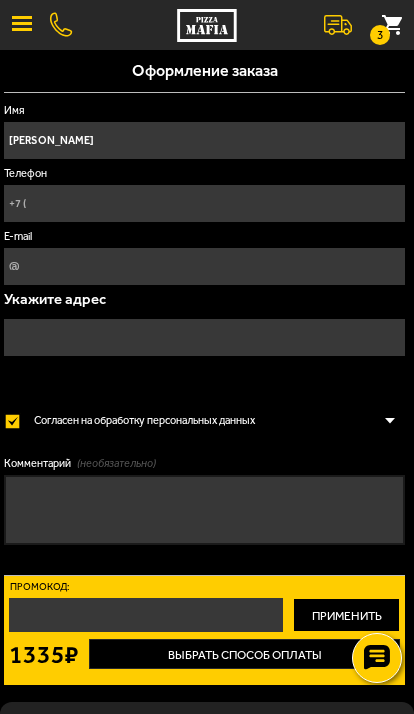type on "[PERSON_NAME]" 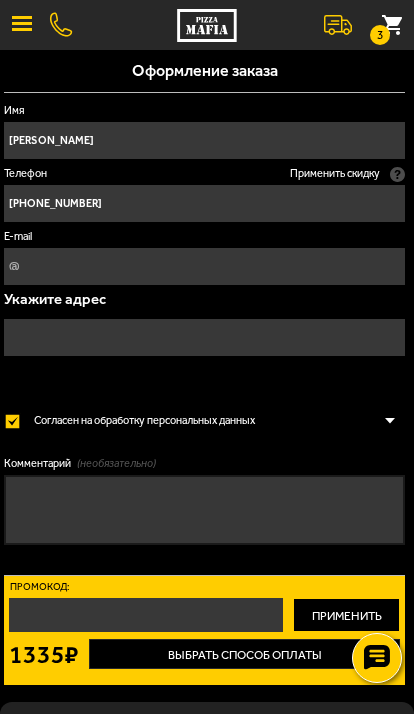 type on "[PHONE_NUMBER]" 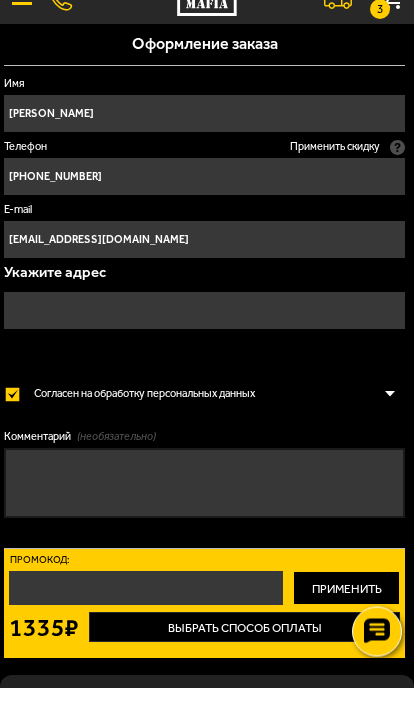 type on "[EMAIL_ADDRESS][DOMAIN_NAME]" 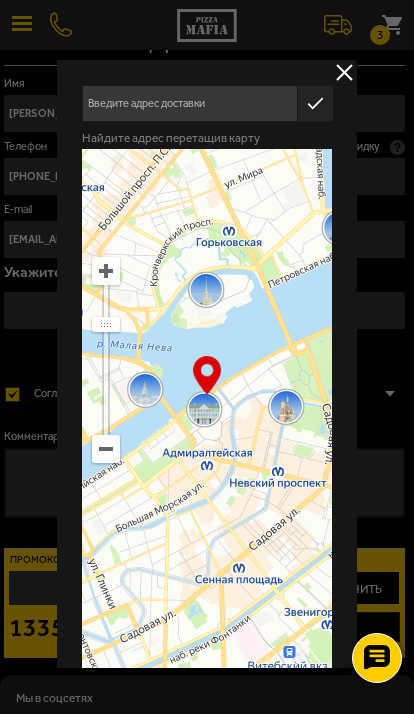 click at bounding box center (189, 103) 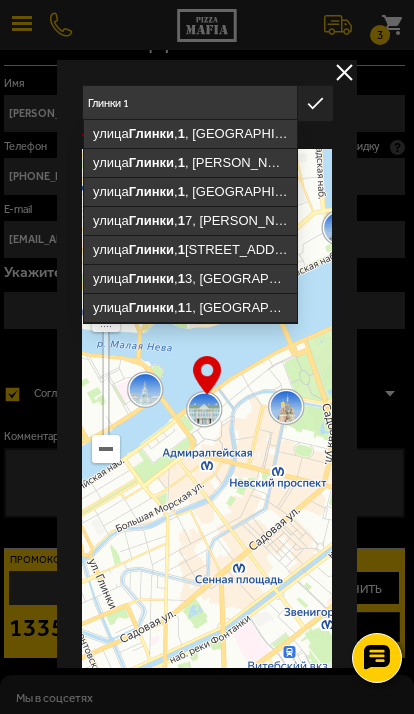 type on "[STREET_ADDRESS]" 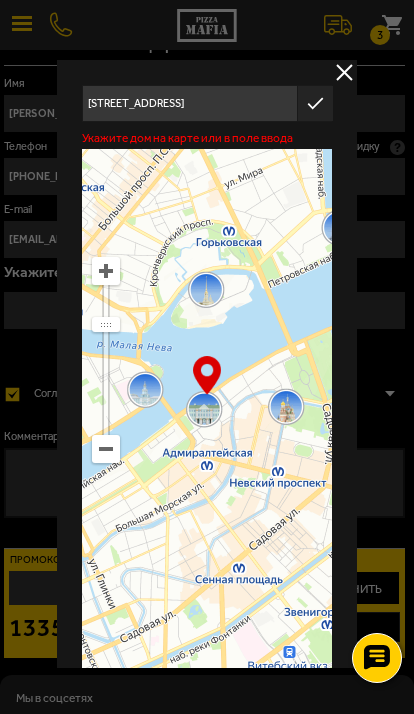 type on "[STREET_ADDRESS]" 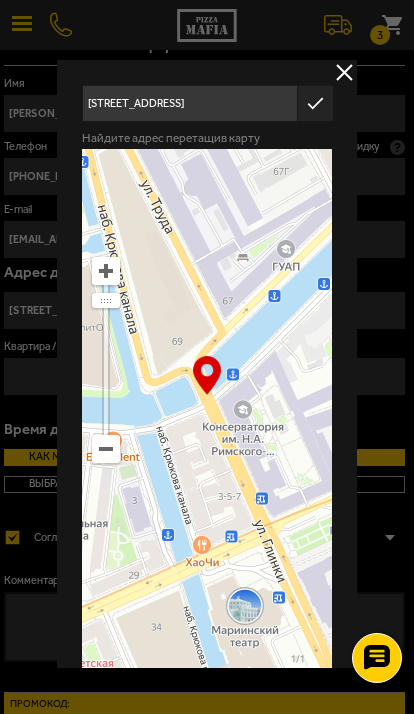 click on "[STREET_ADDRESS]" at bounding box center (189, 103) 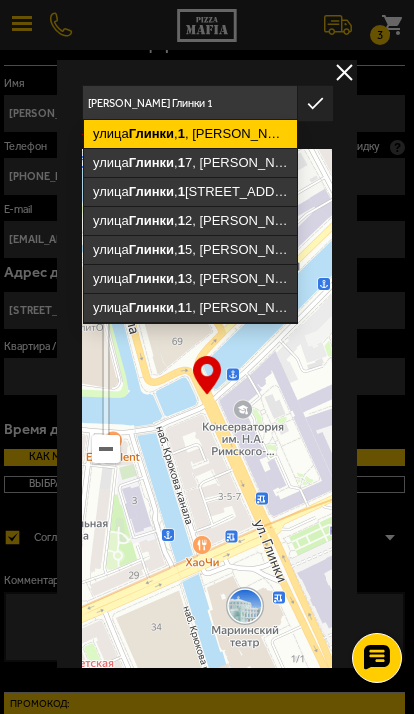 type on "[STREET_ADDRESS]" 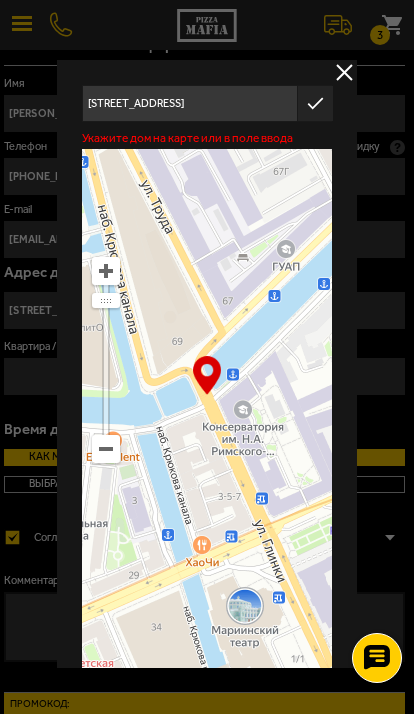 type on "[PERSON_NAME], [STREET_ADDRESS]" 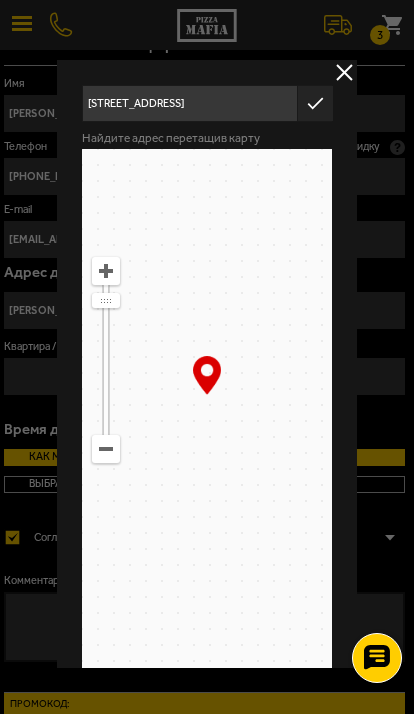 type on "[PERSON_NAME], [STREET_ADDRESS]" 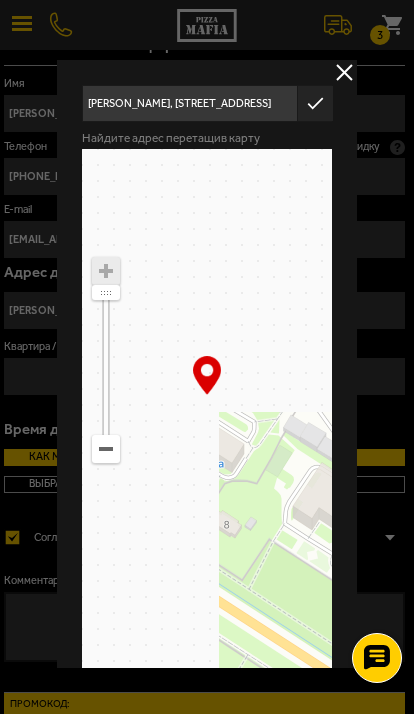 type on "[PERSON_NAME][STREET_ADDRESS]" 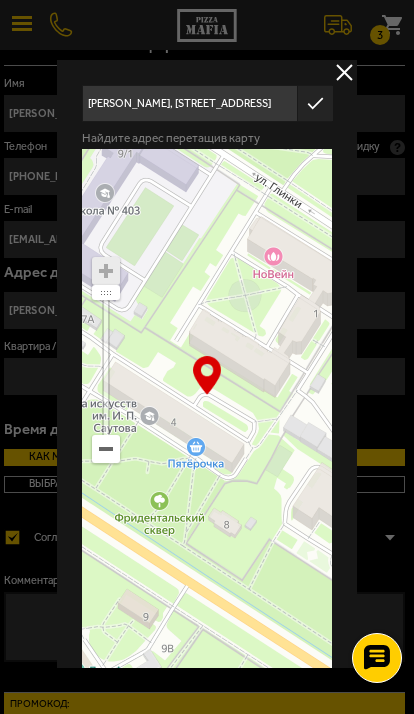type on "[PERSON_NAME][STREET_ADDRESS]" 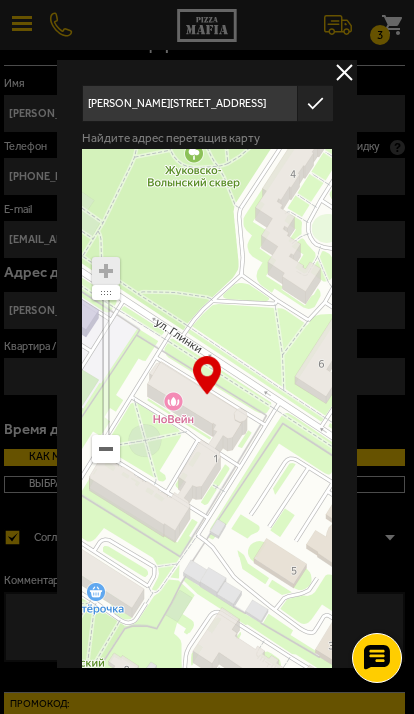 type on "[PERSON_NAME], [STREET_ADDRESS]" 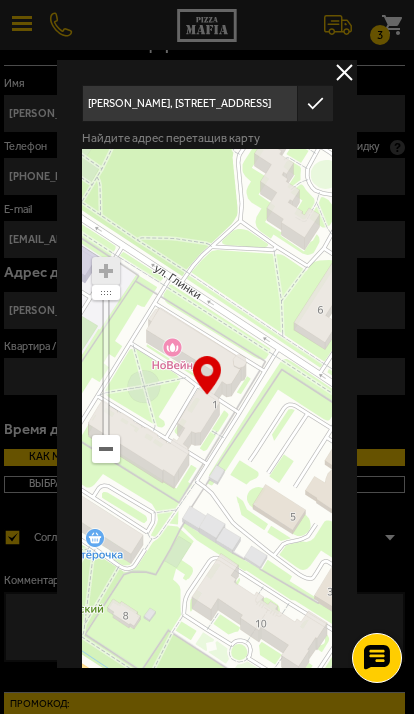 type on "[PERSON_NAME], [STREET_ADDRESS]" 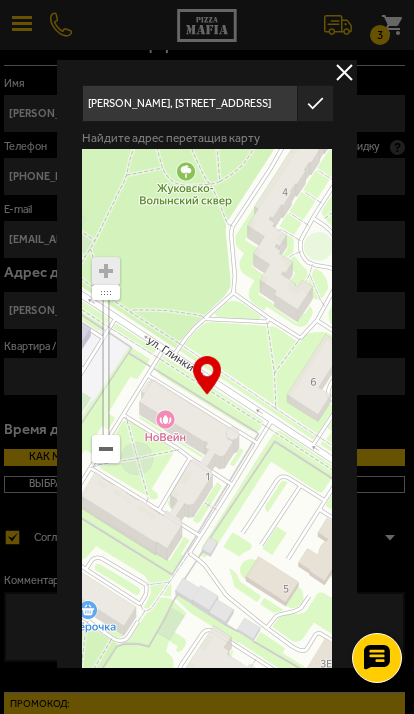 type on "[PERSON_NAME], [STREET_ADDRESS]" 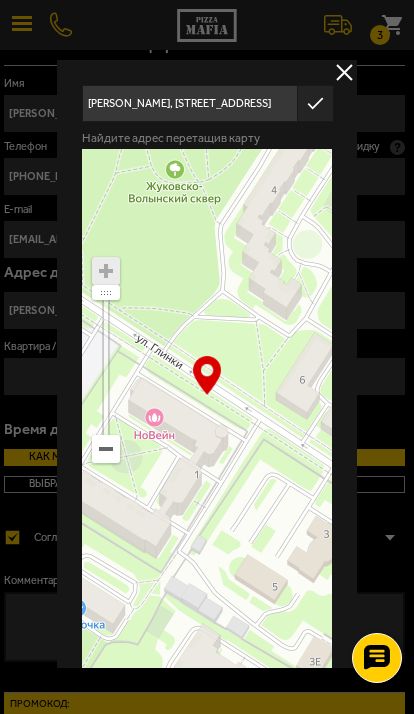 click 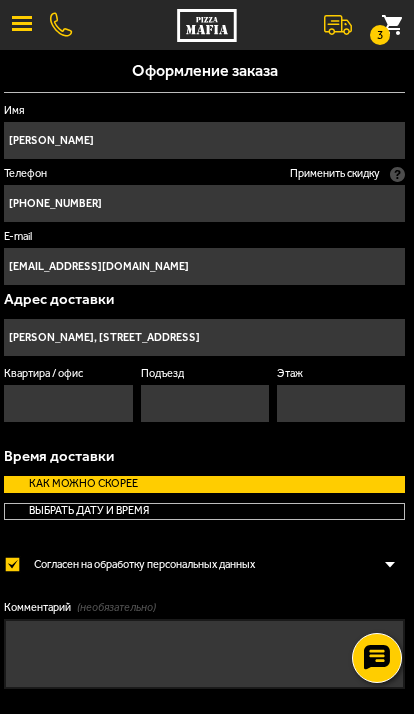 scroll, scrollTop: 27, scrollLeft: 0, axis: vertical 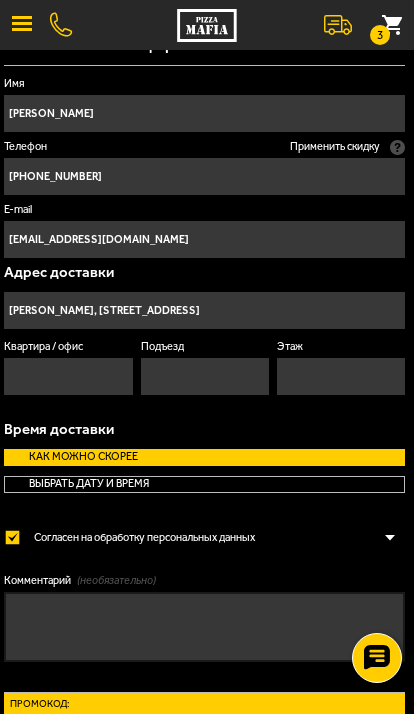 click on "Квартира / офис" at bounding box center (68, 376) 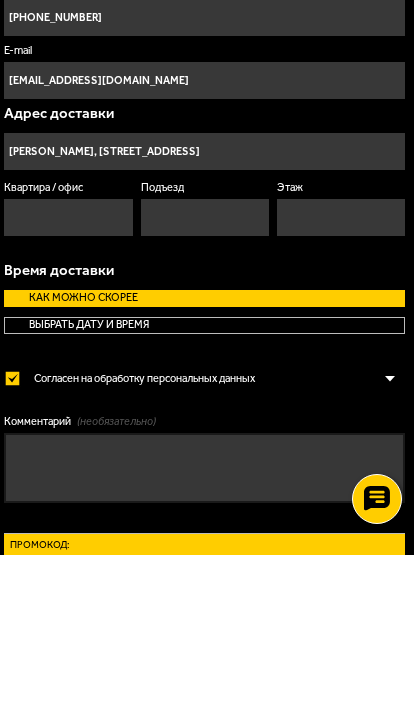 type on "[PERSON_NAME]" 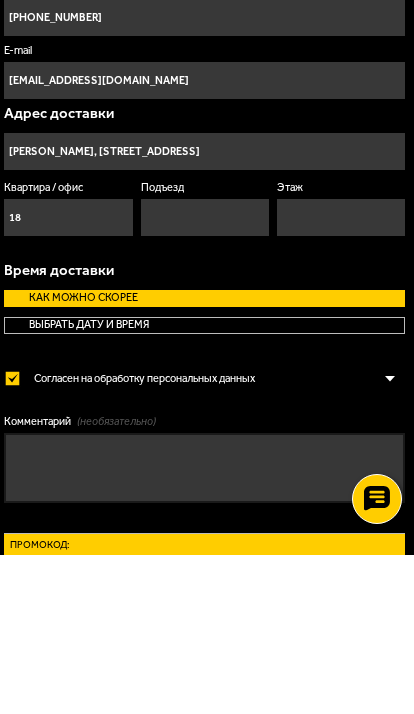 type on "18" 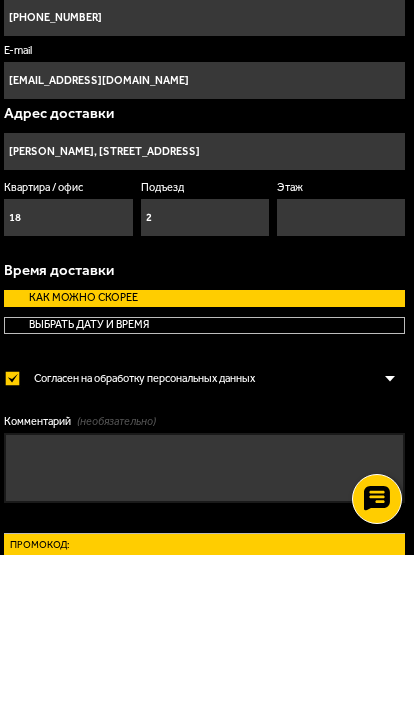 type on "2" 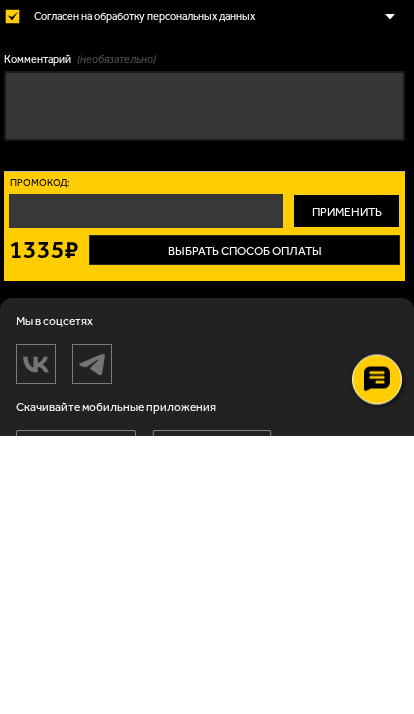 scroll, scrollTop: 269, scrollLeft: 0, axis: vertical 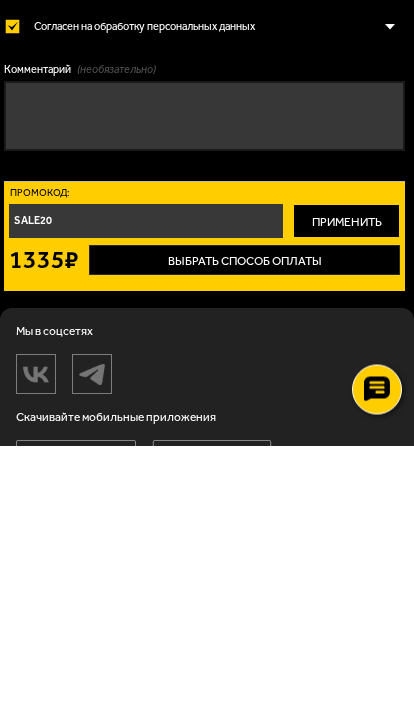 type on "SALE20" 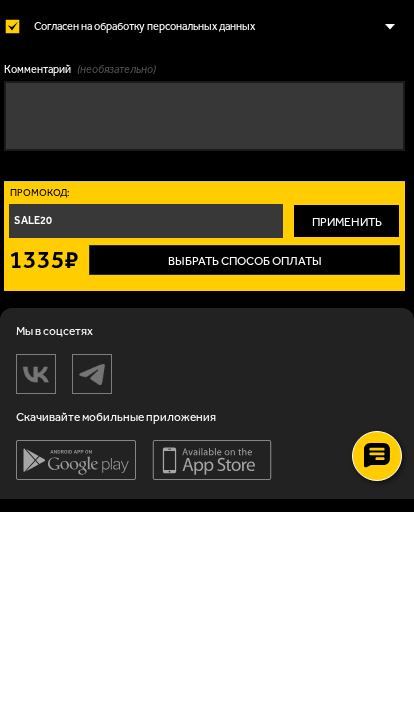 type 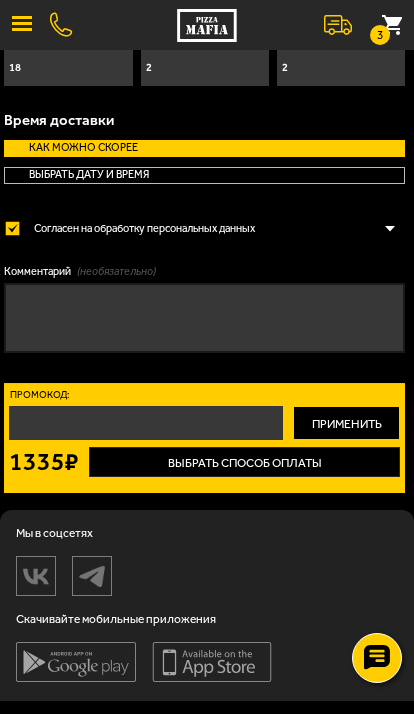 scroll, scrollTop: 0, scrollLeft: 0, axis: both 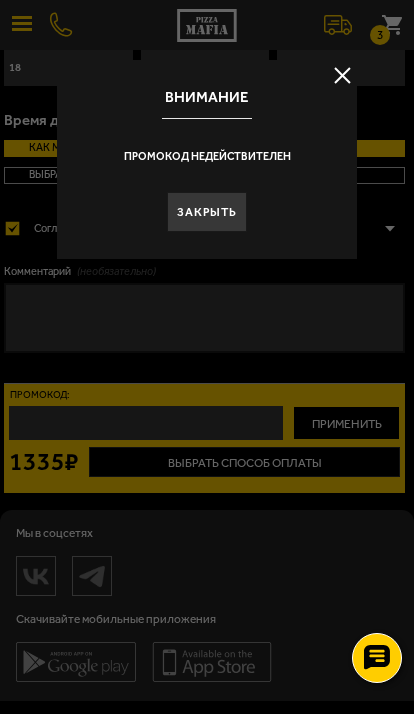 click on "Закрыть" at bounding box center [207, 212] 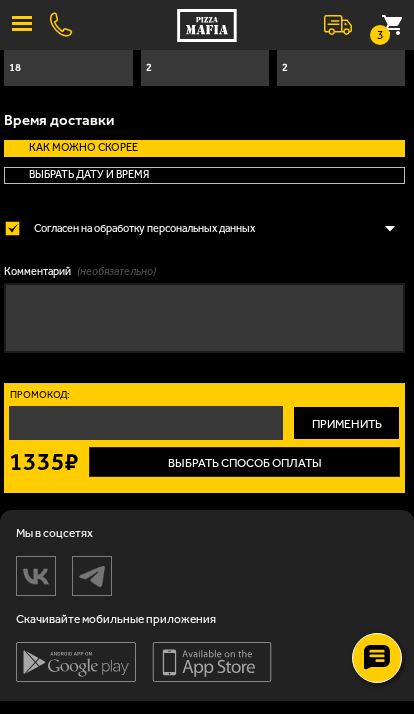 click on "Выбрать способ оплаты" at bounding box center (244, 462) 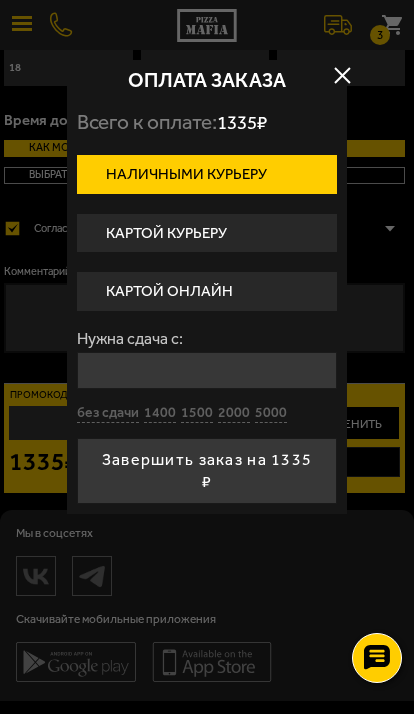 scroll, scrollTop: 0, scrollLeft: 0, axis: both 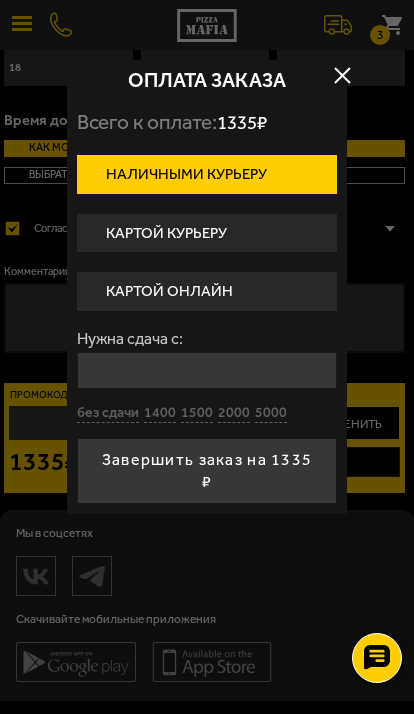 click on "Картой курьеру" at bounding box center [207, 233] 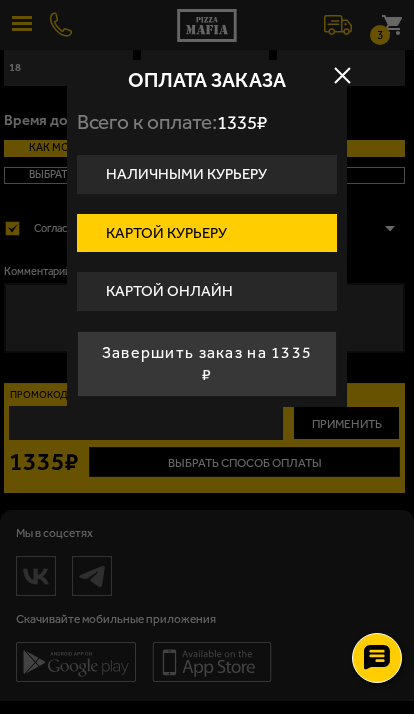 click on "Завершить заказ на 1335 ₽" at bounding box center (207, 364) 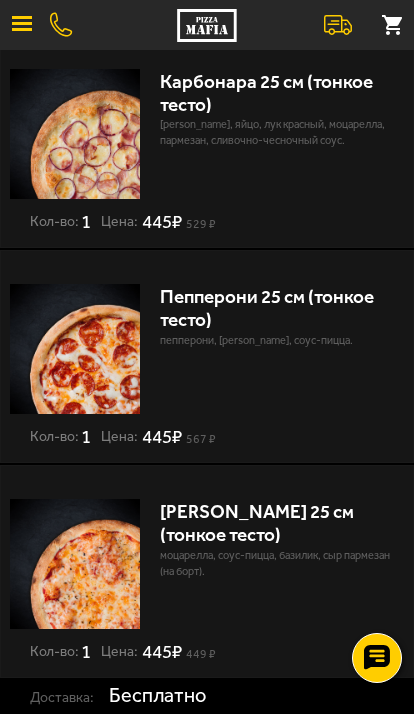 scroll, scrollTop: 645, scrollLeft: 0, axis: vertical 